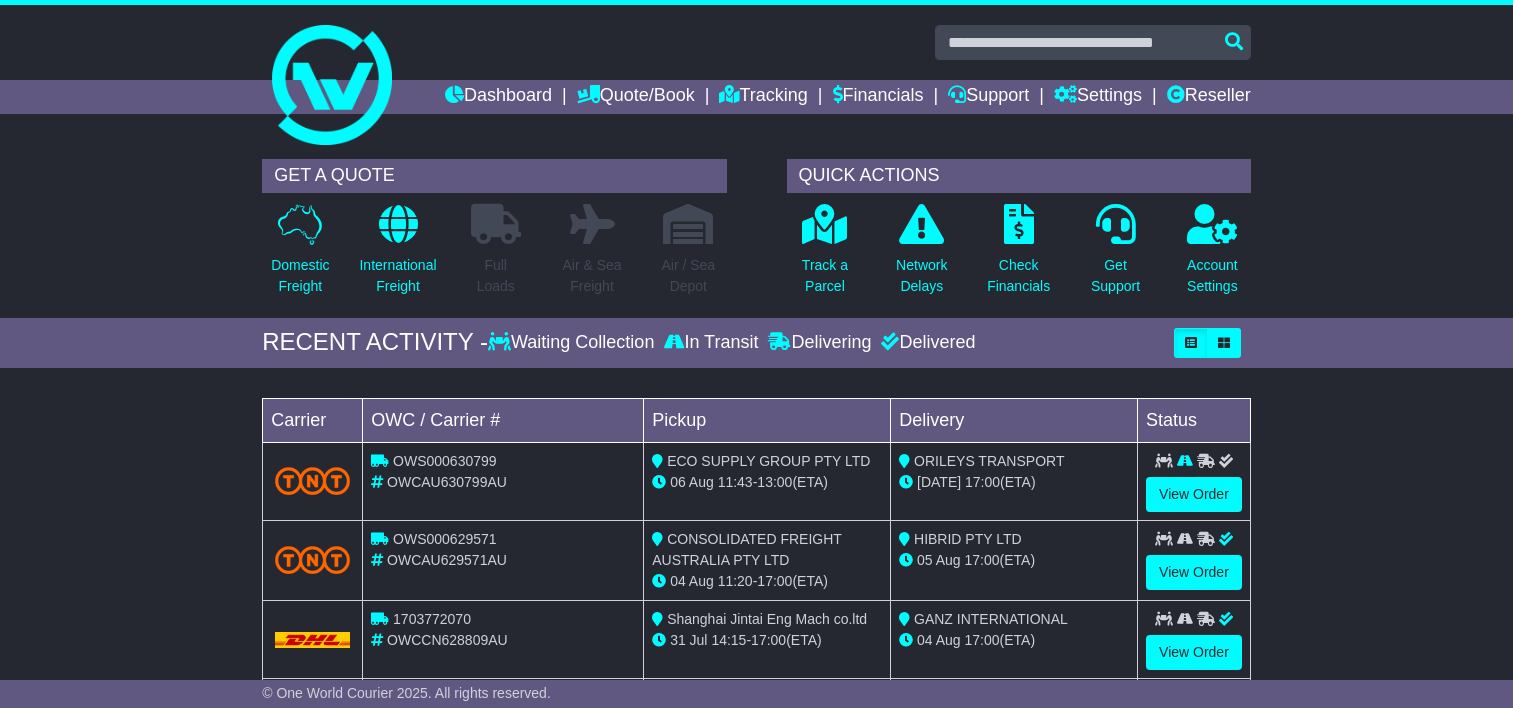 scroll, scrollTop: 0, scrollLeft: 0, axis: both 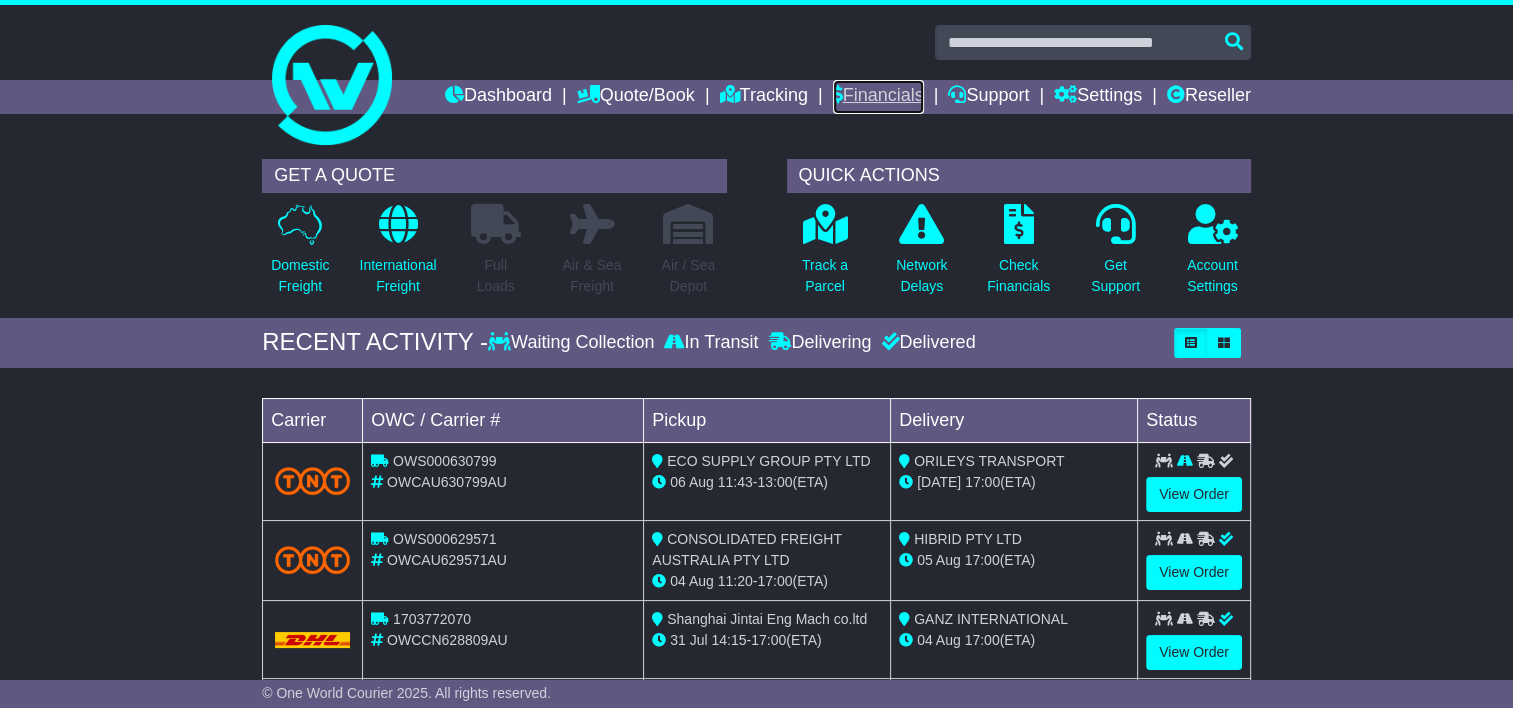 click on "Financials" at bounding box center [878, 97] 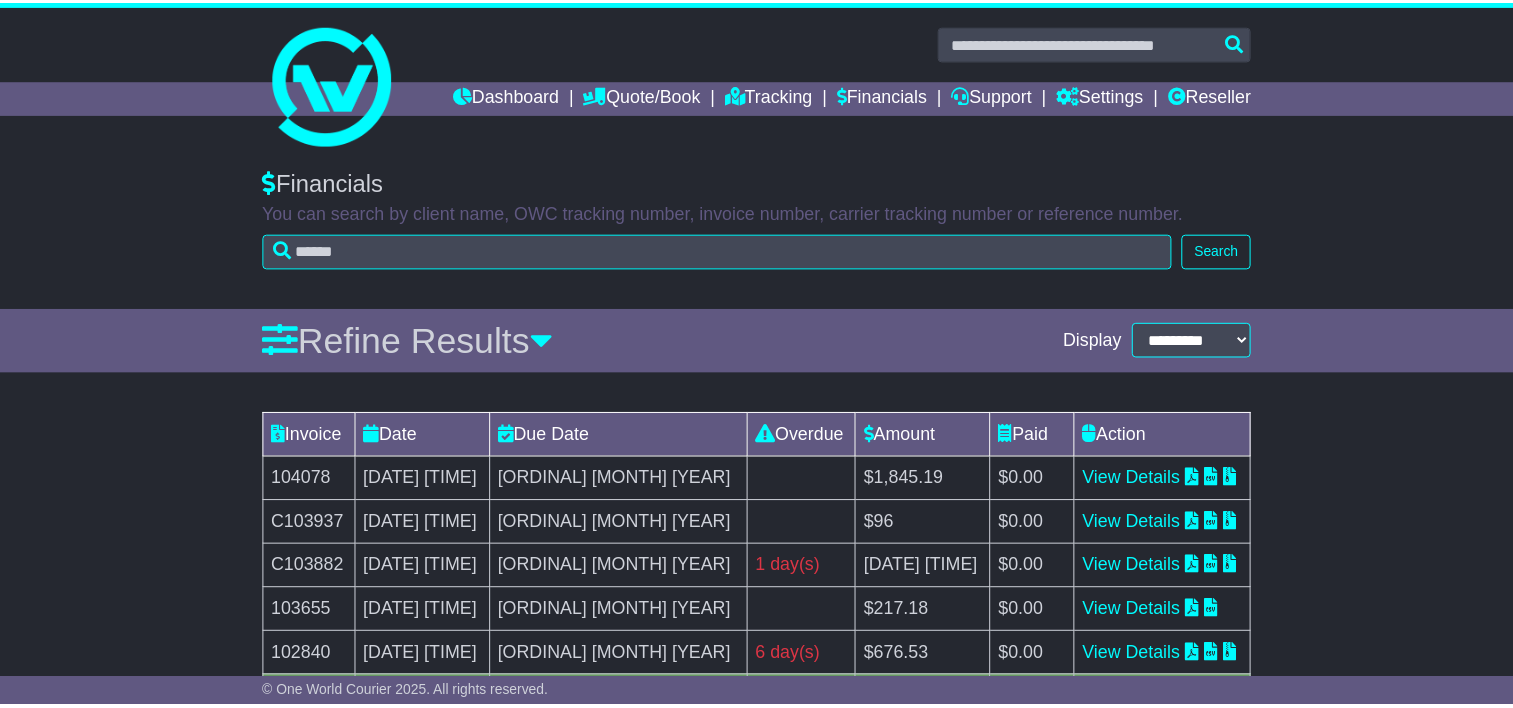 scroll, scrollTop: 0, scrollLeft: 0, axis: both 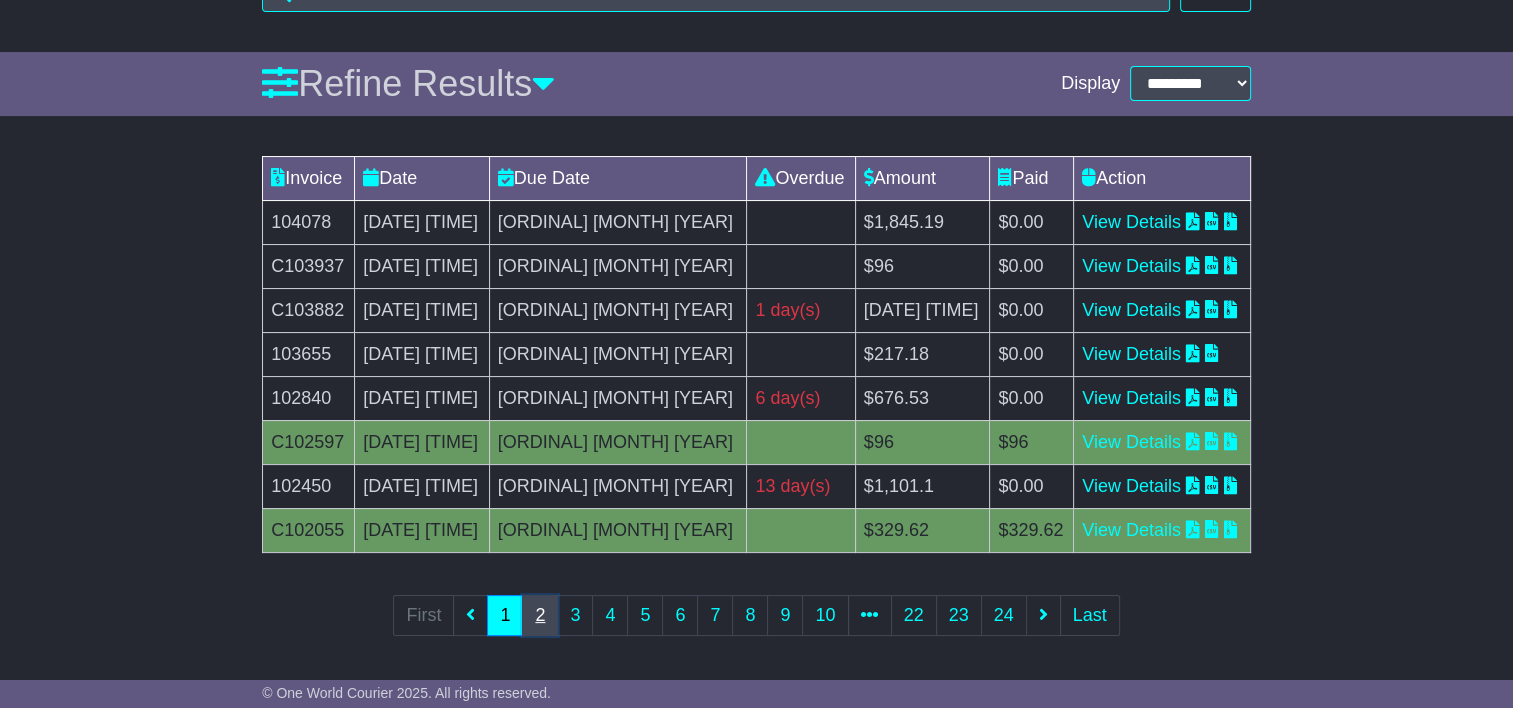 click on "2" at bounding box center (540, 615) 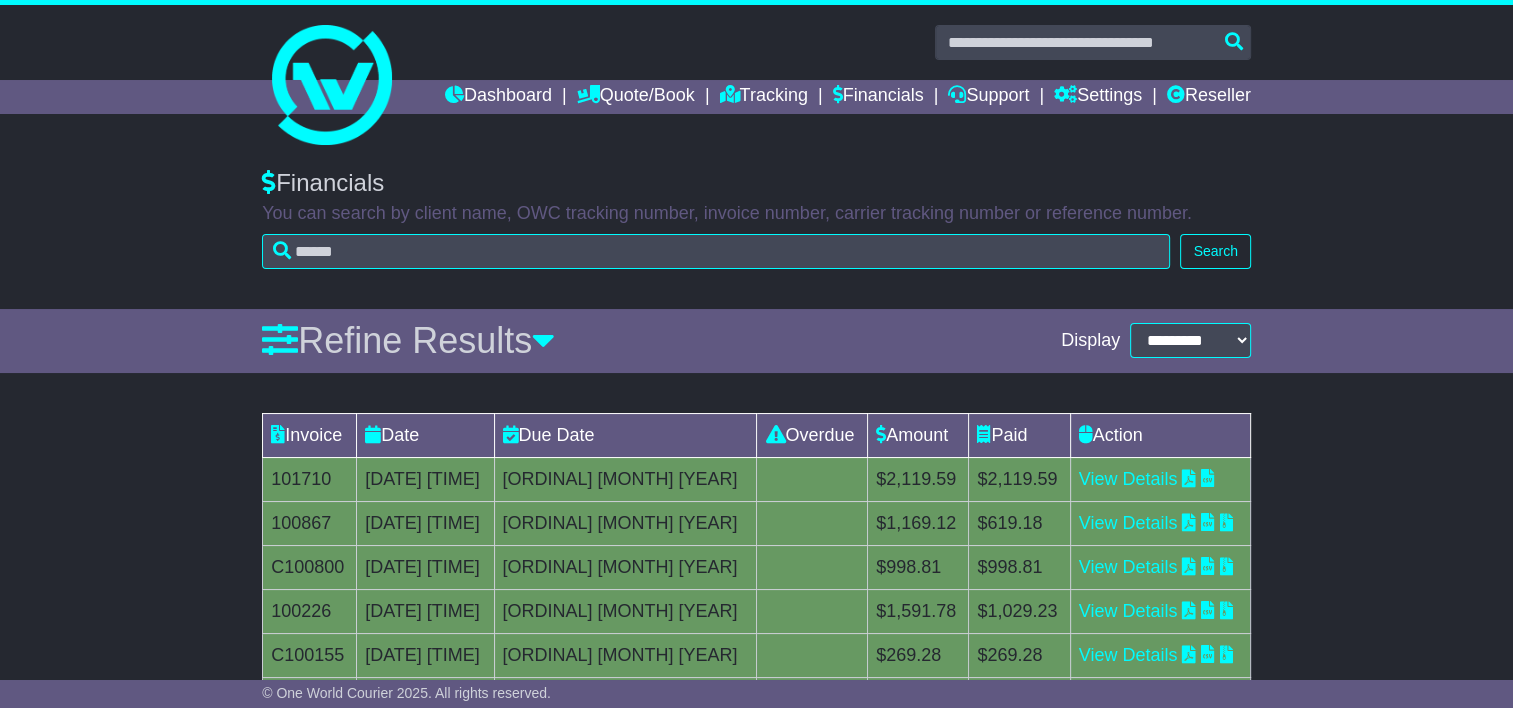 scroll, scrollTop: 257, scrollLeft: 0, axis: vertical 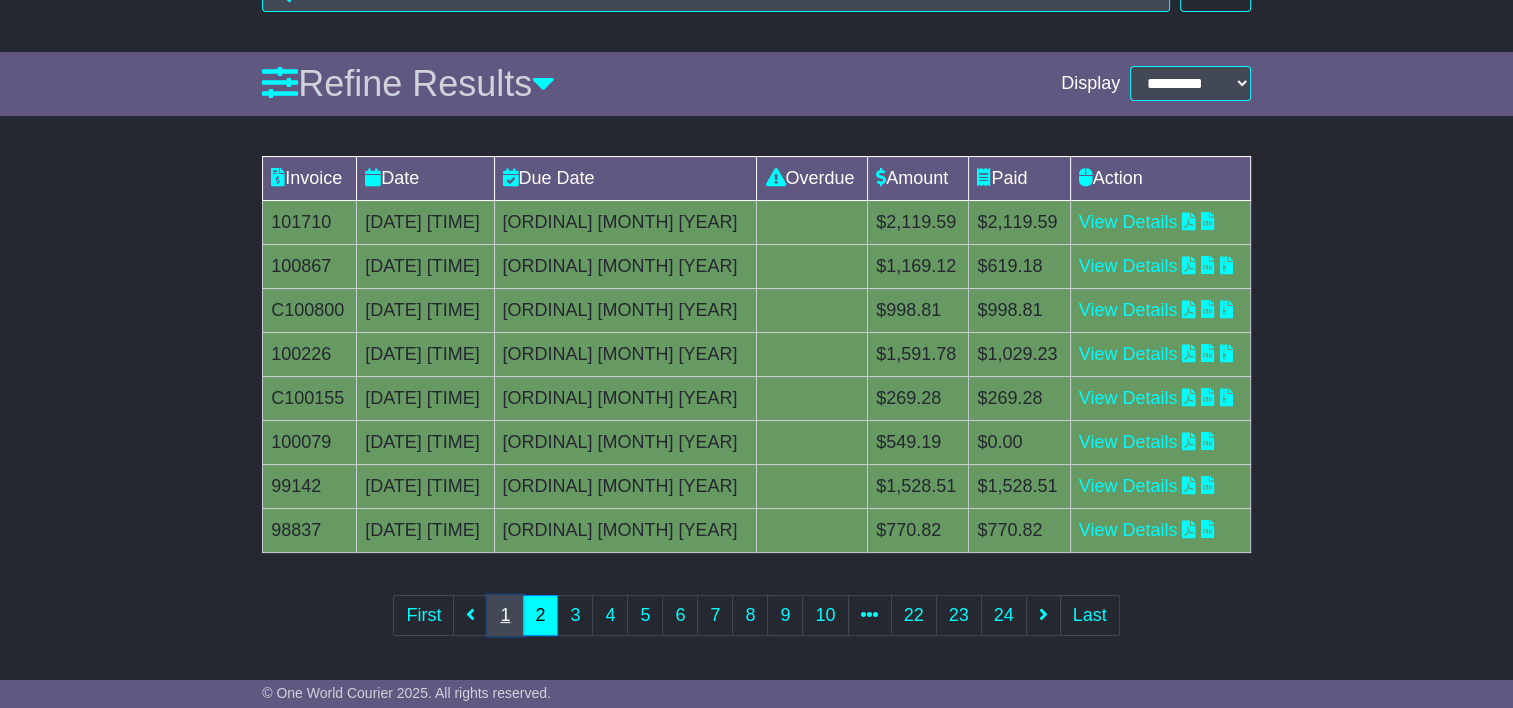 click on "1" at bounding box center [505, 615] 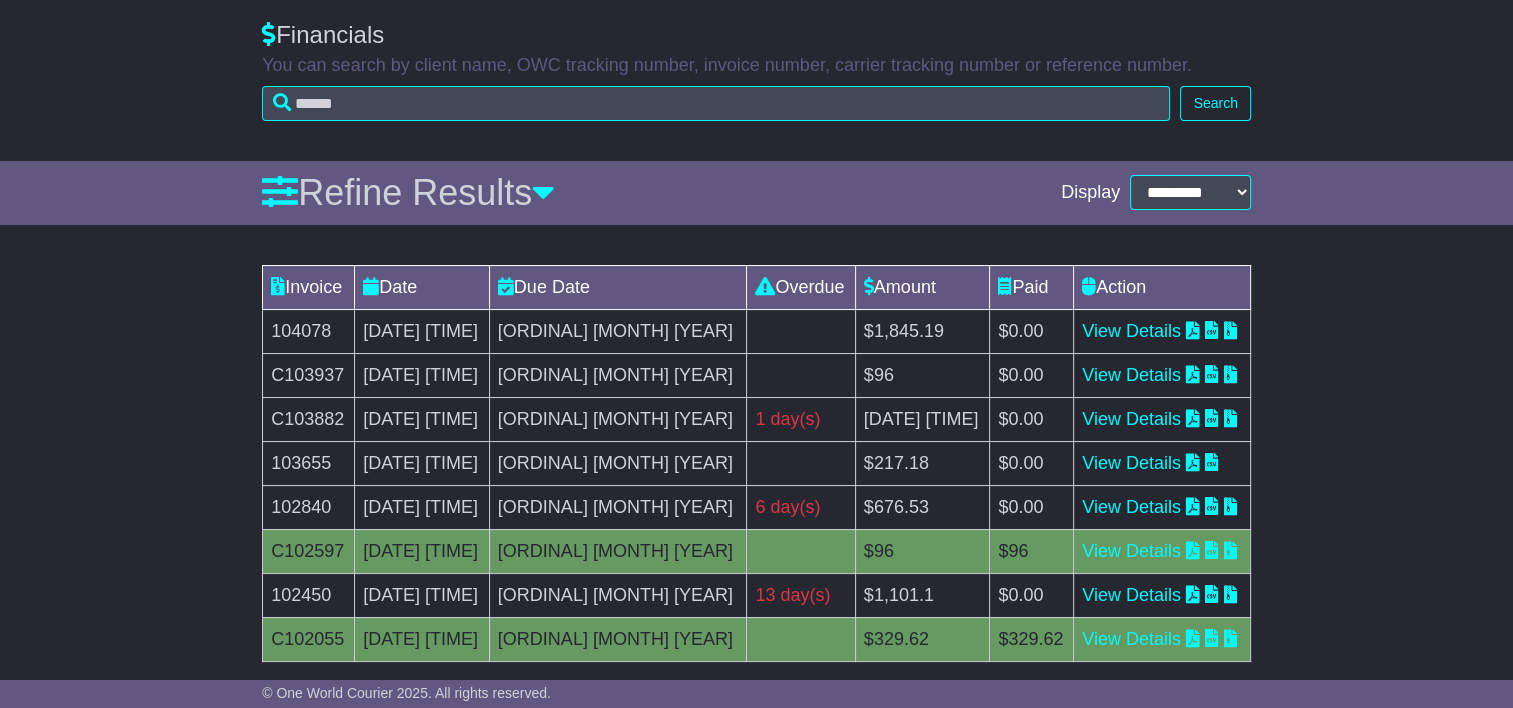 scroll, scrollTop: 257, scrollLeft: 0, axis: vertical 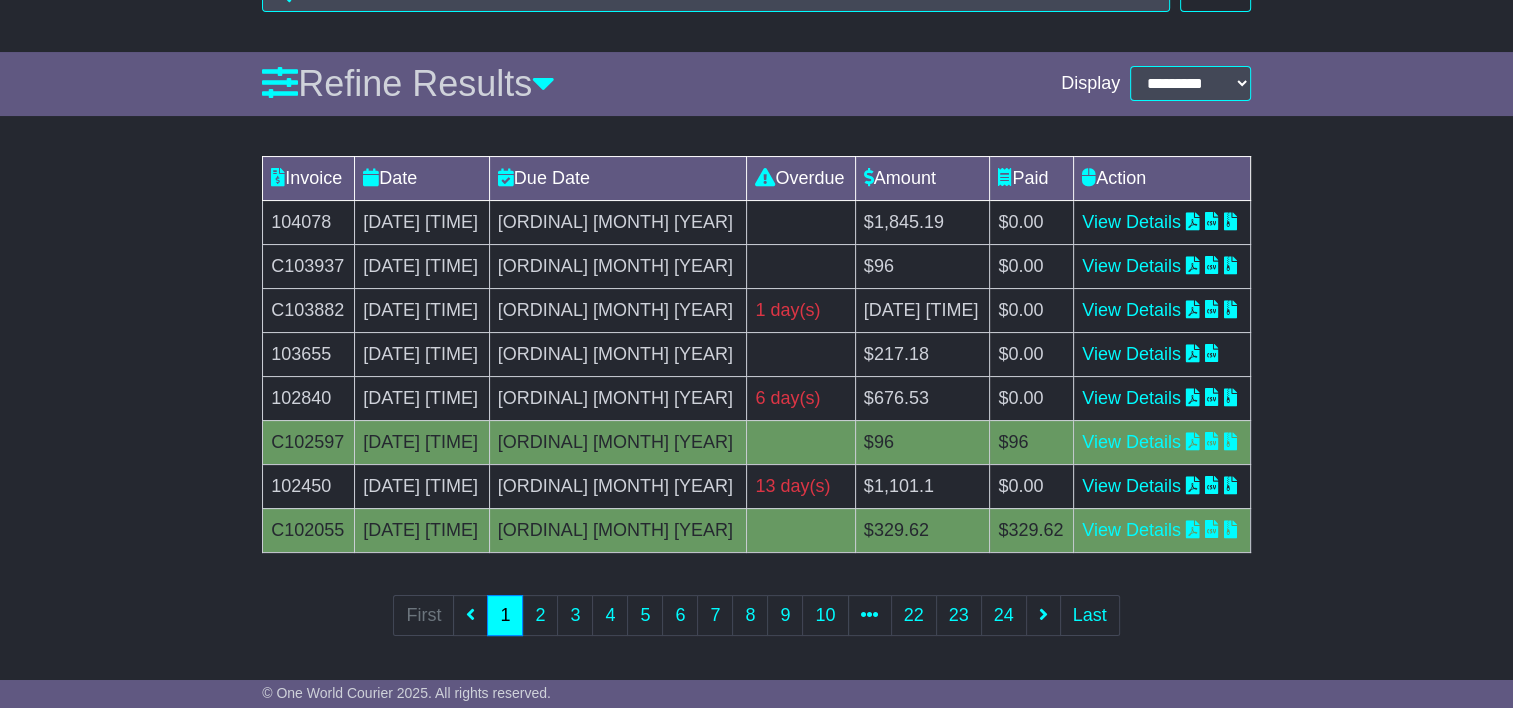 click on "C102055" at bounding box center (309, 530) 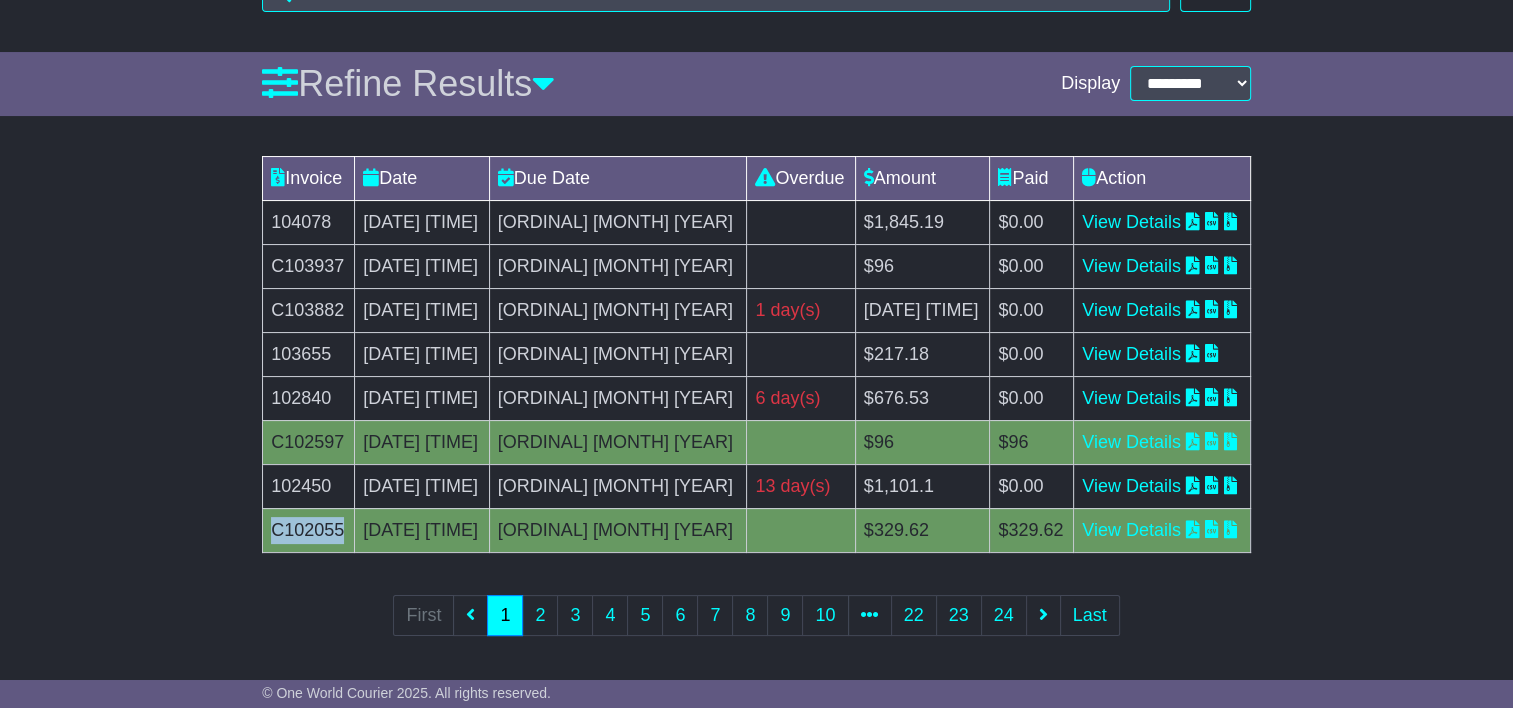 click on "C102055" at bounding box center [309, 530] 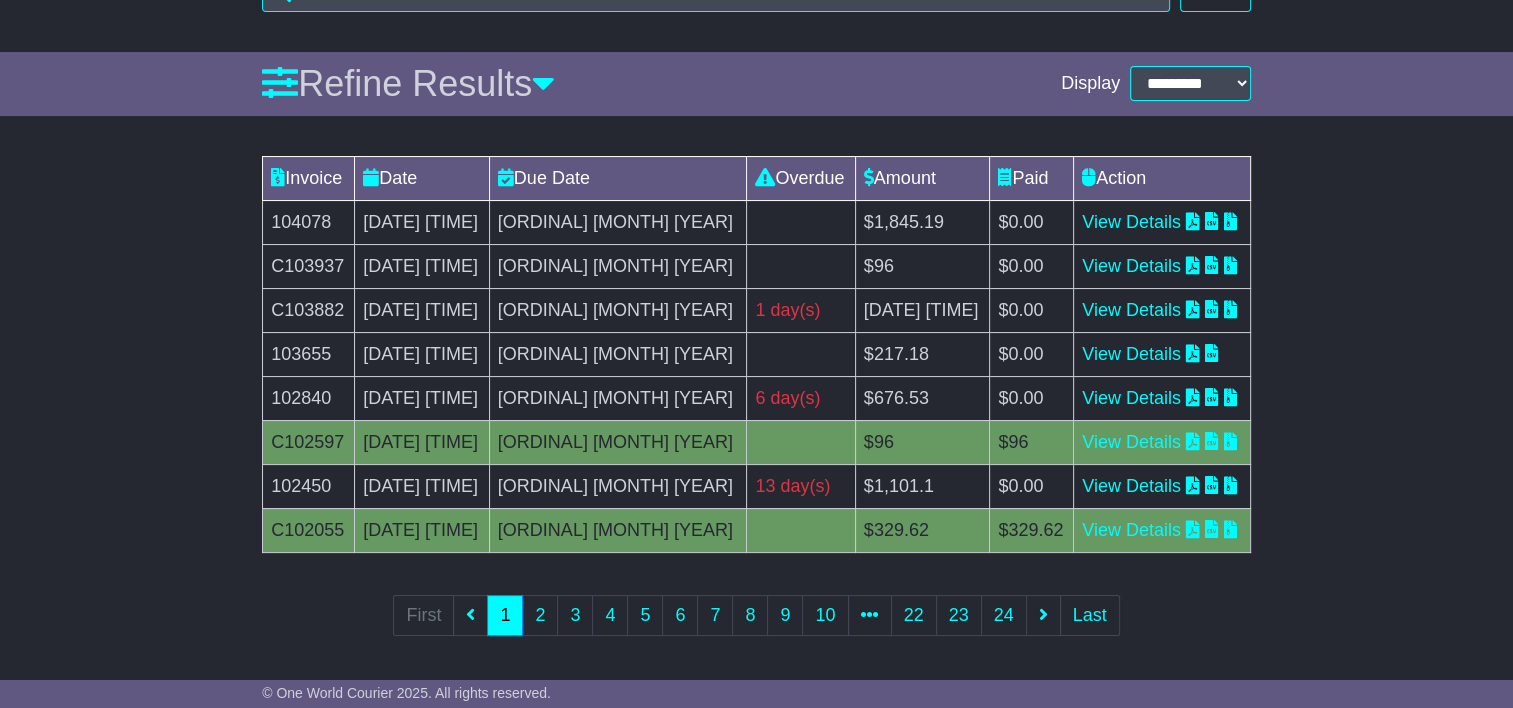 click on "102450" at bounding box center [309, 486] 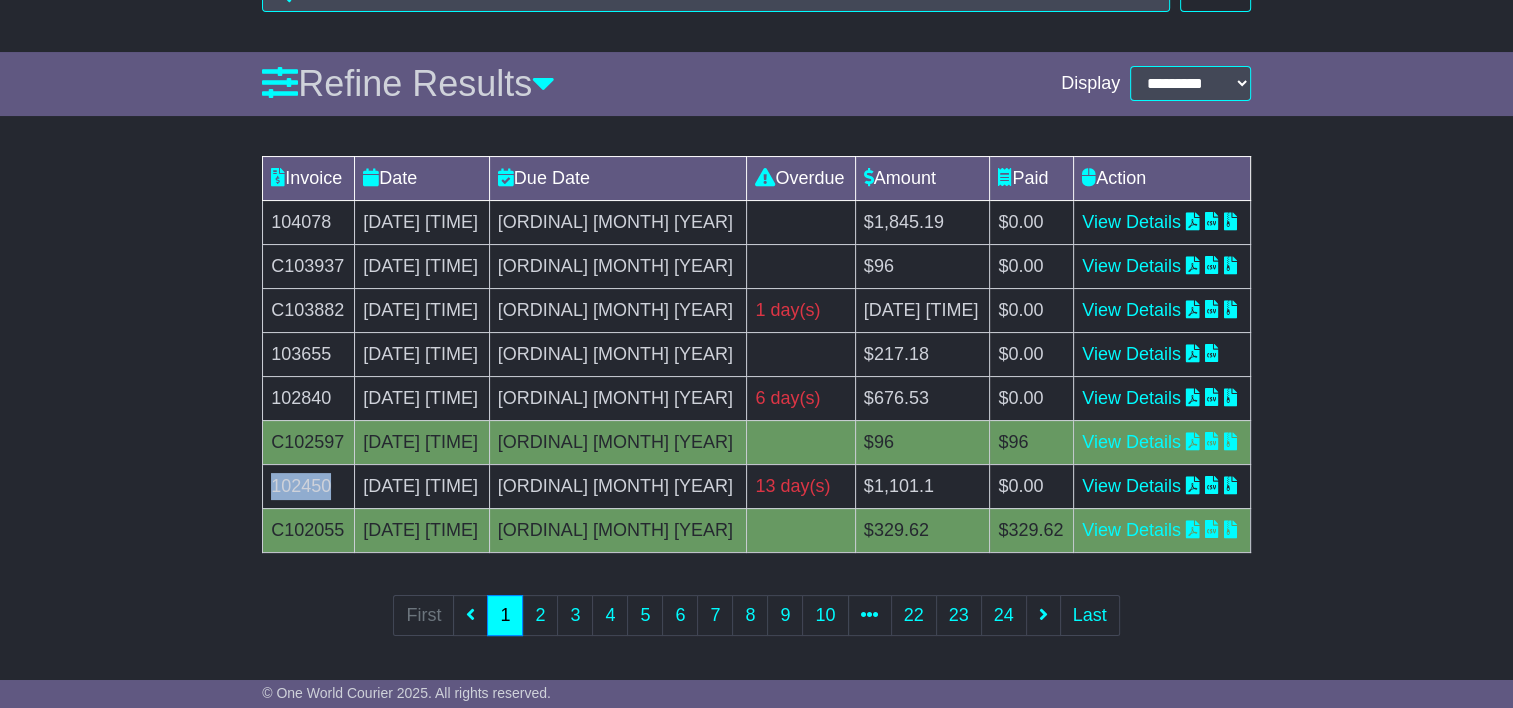 click on "102450" at bounding box center [309, 486] 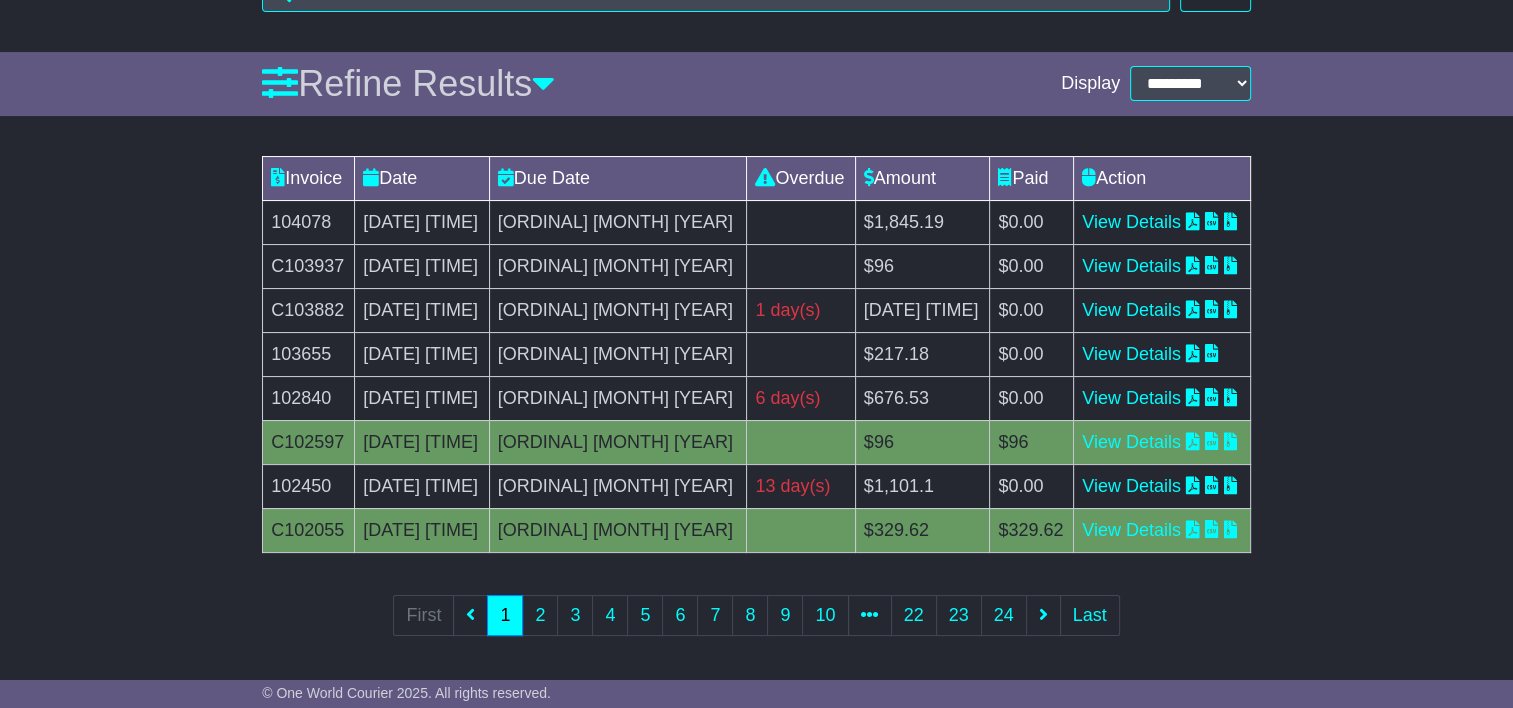 click on "C102597" at bounding box center (309, 442) 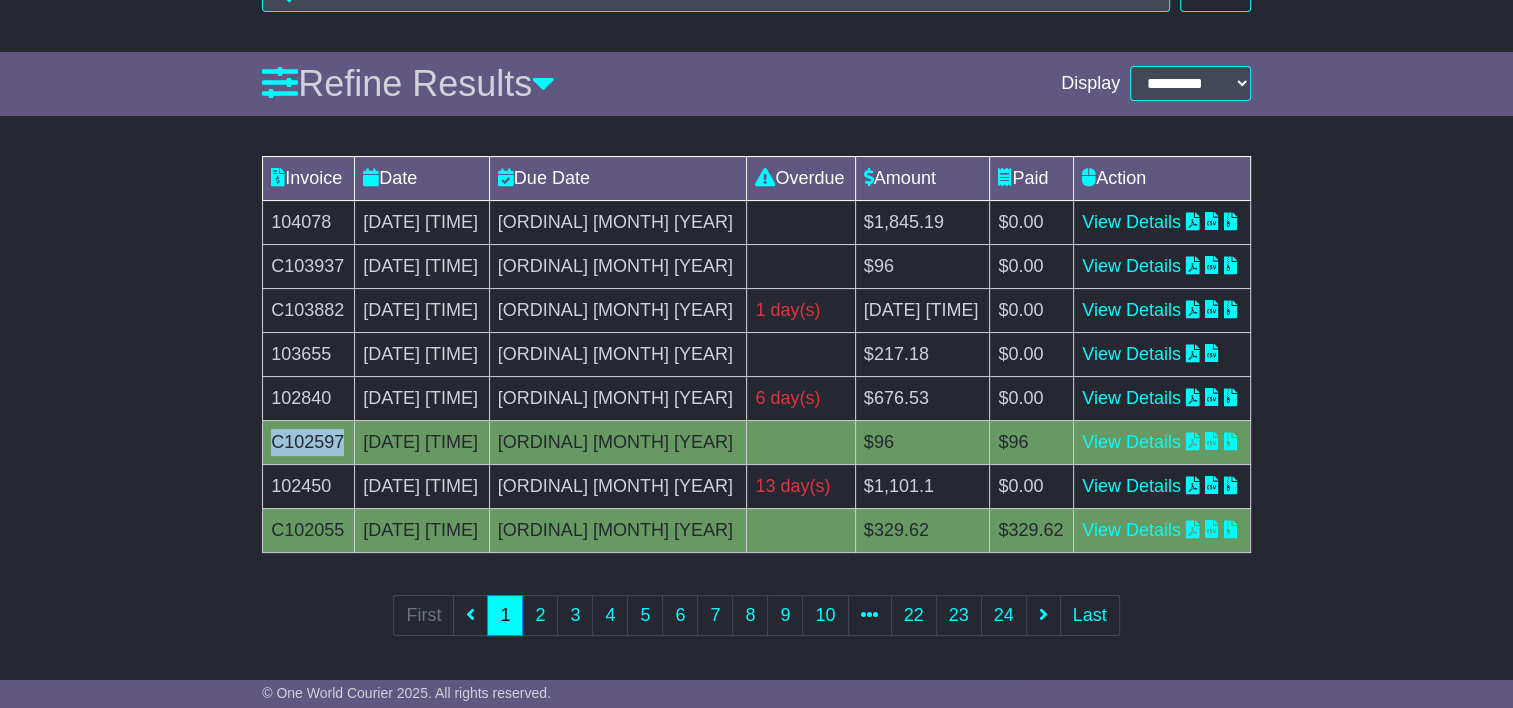 click on "C102597" at bounding box center (309, 442) 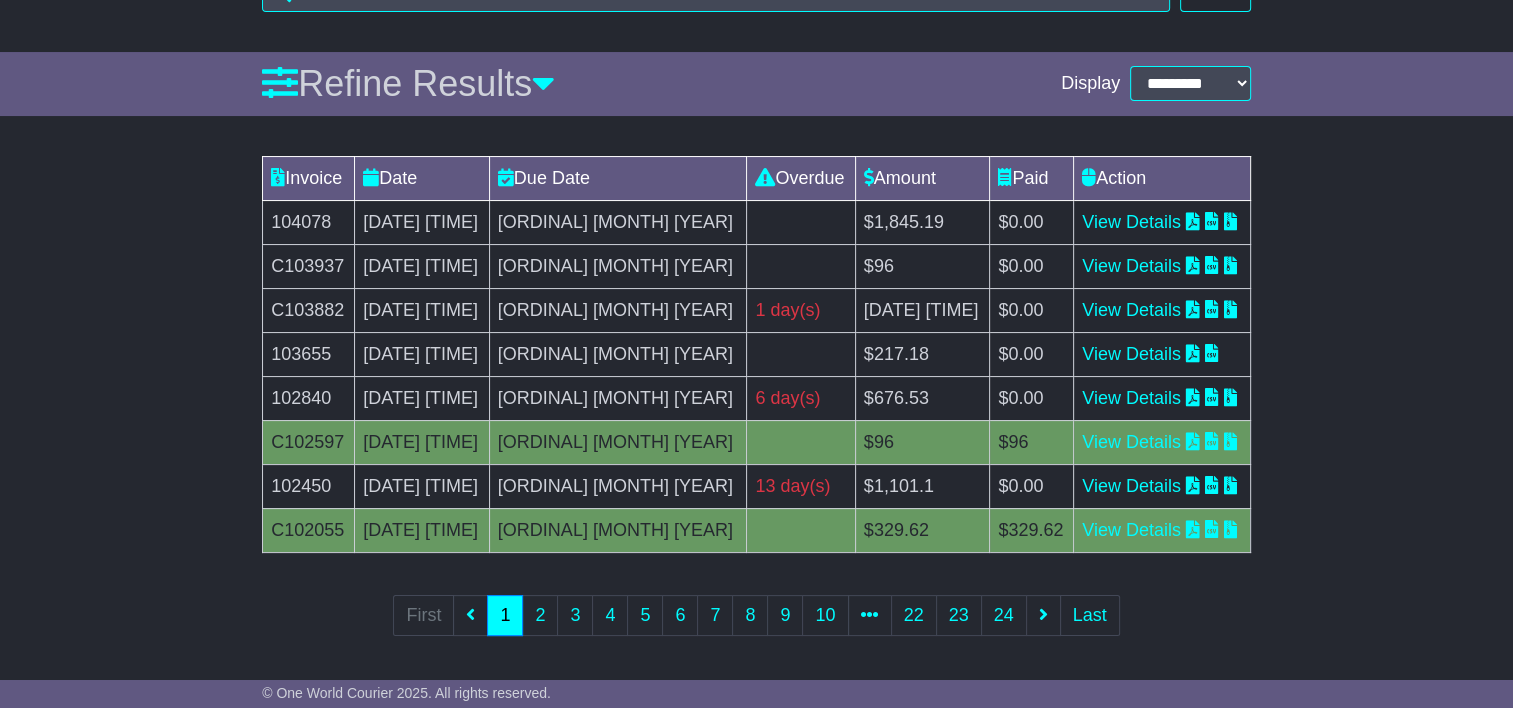 click on "102840" at bounding box center [309, 398] 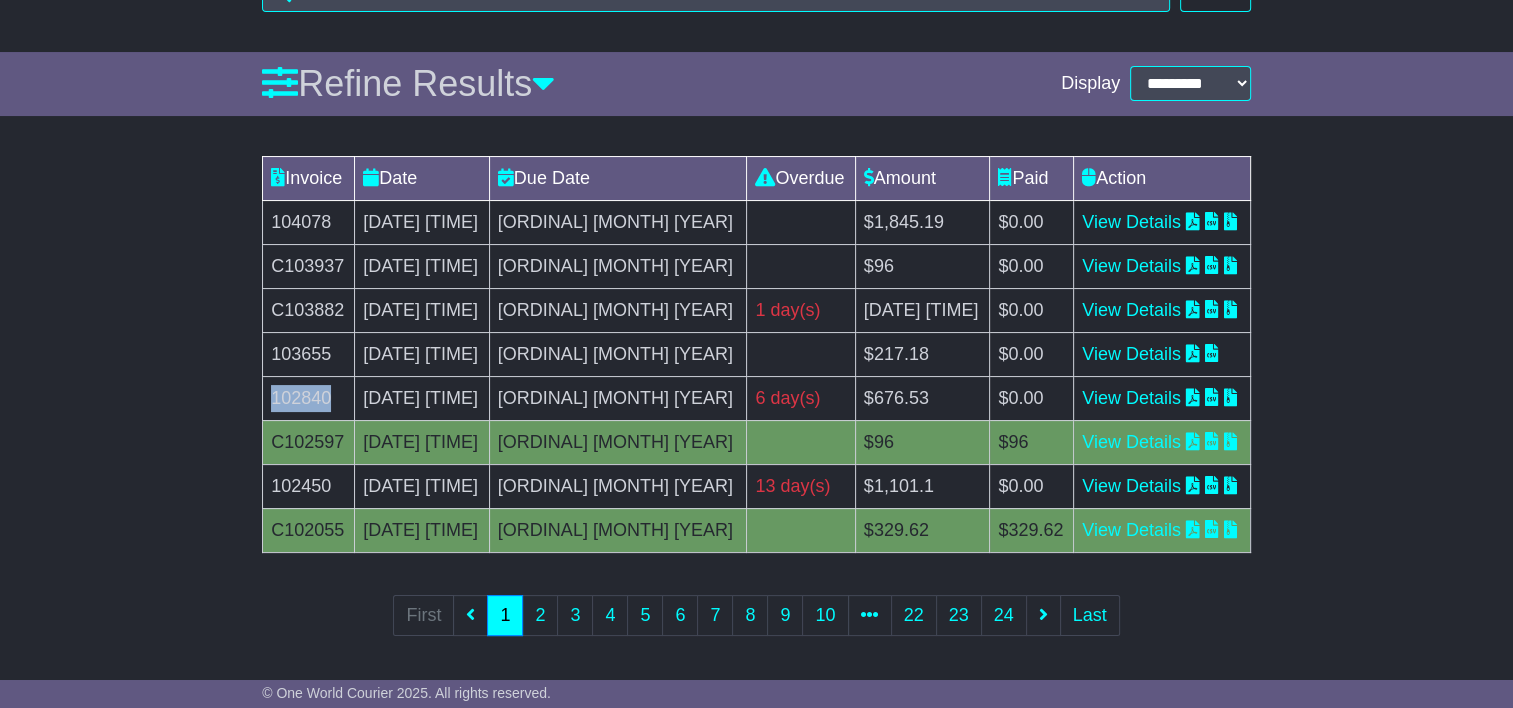 click on "102840" at bounding box center (309, 398) 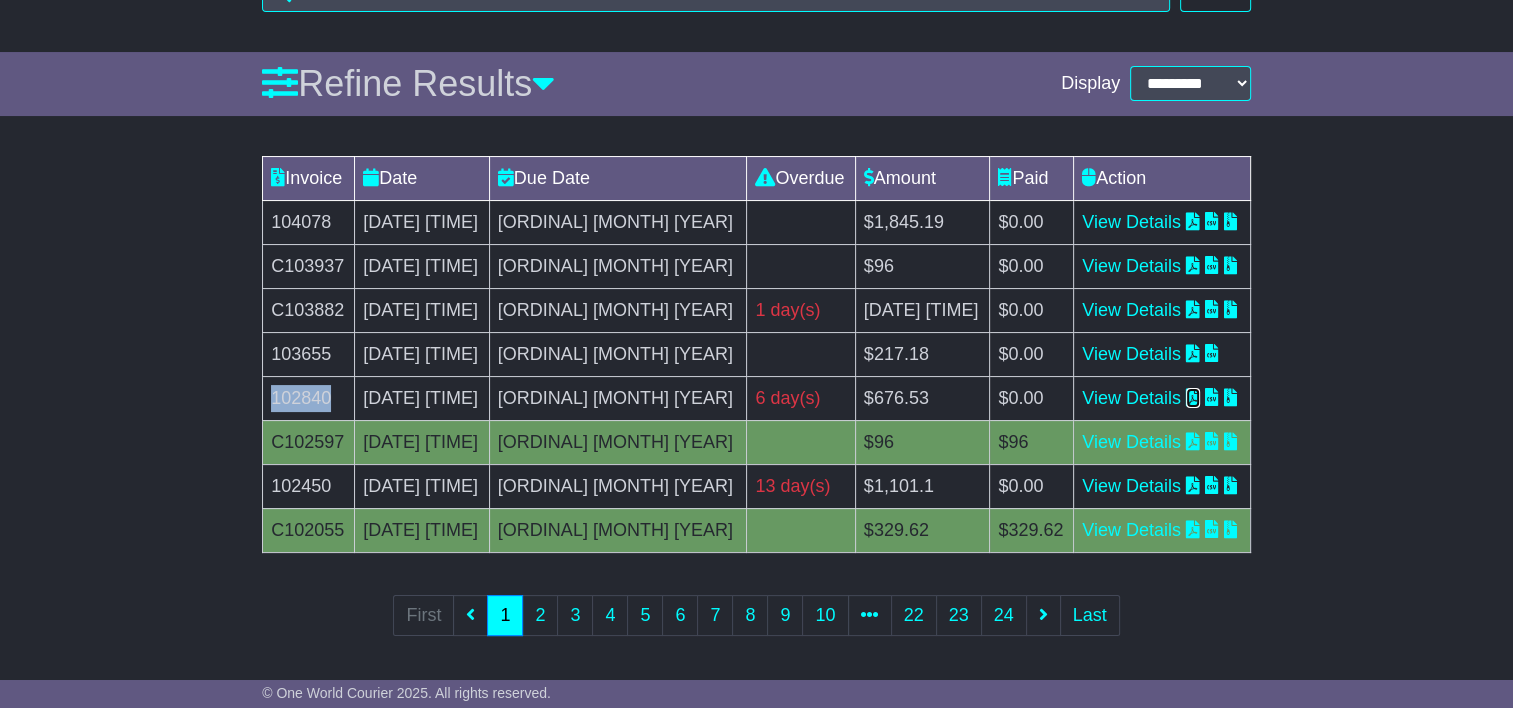 click at bounding box center (1193, 397) 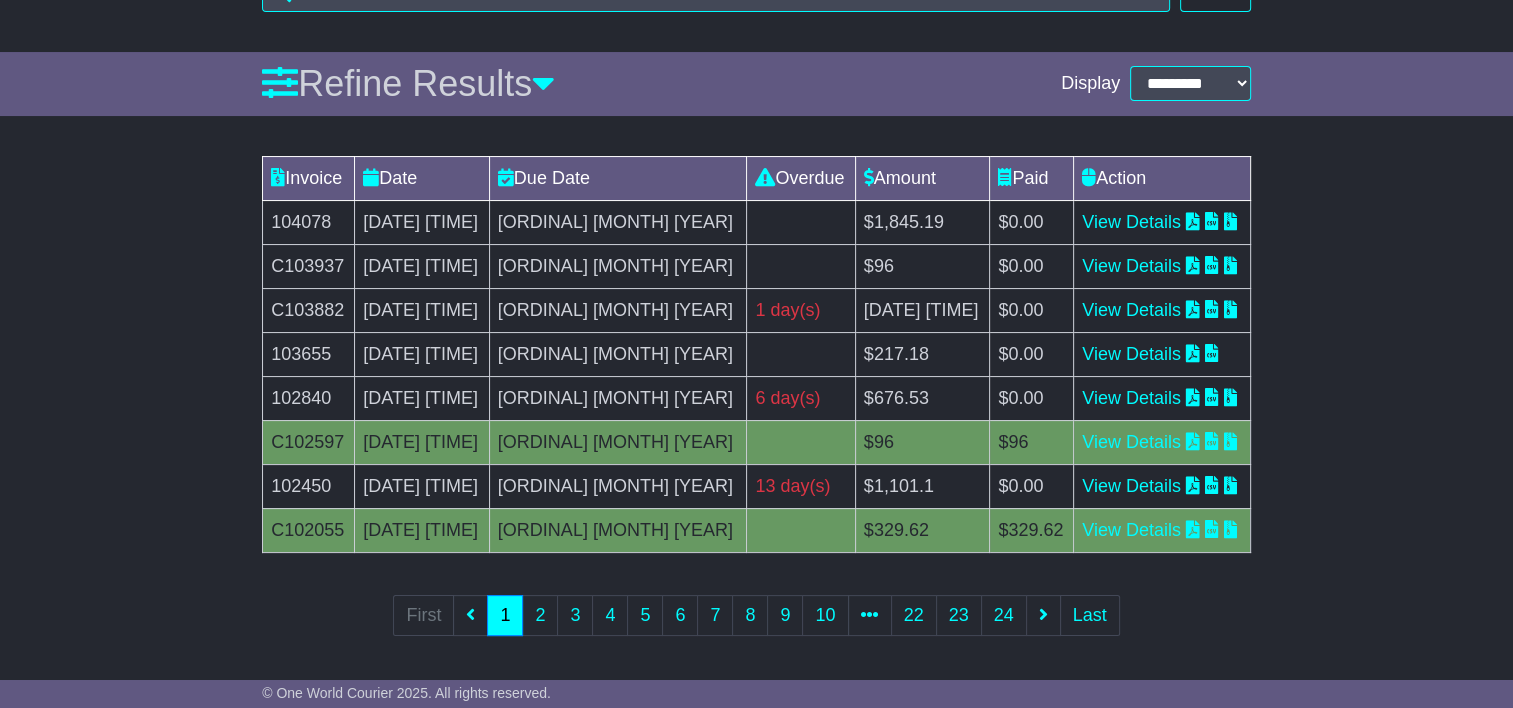 click on "103655" at bounding box center [309, 354] 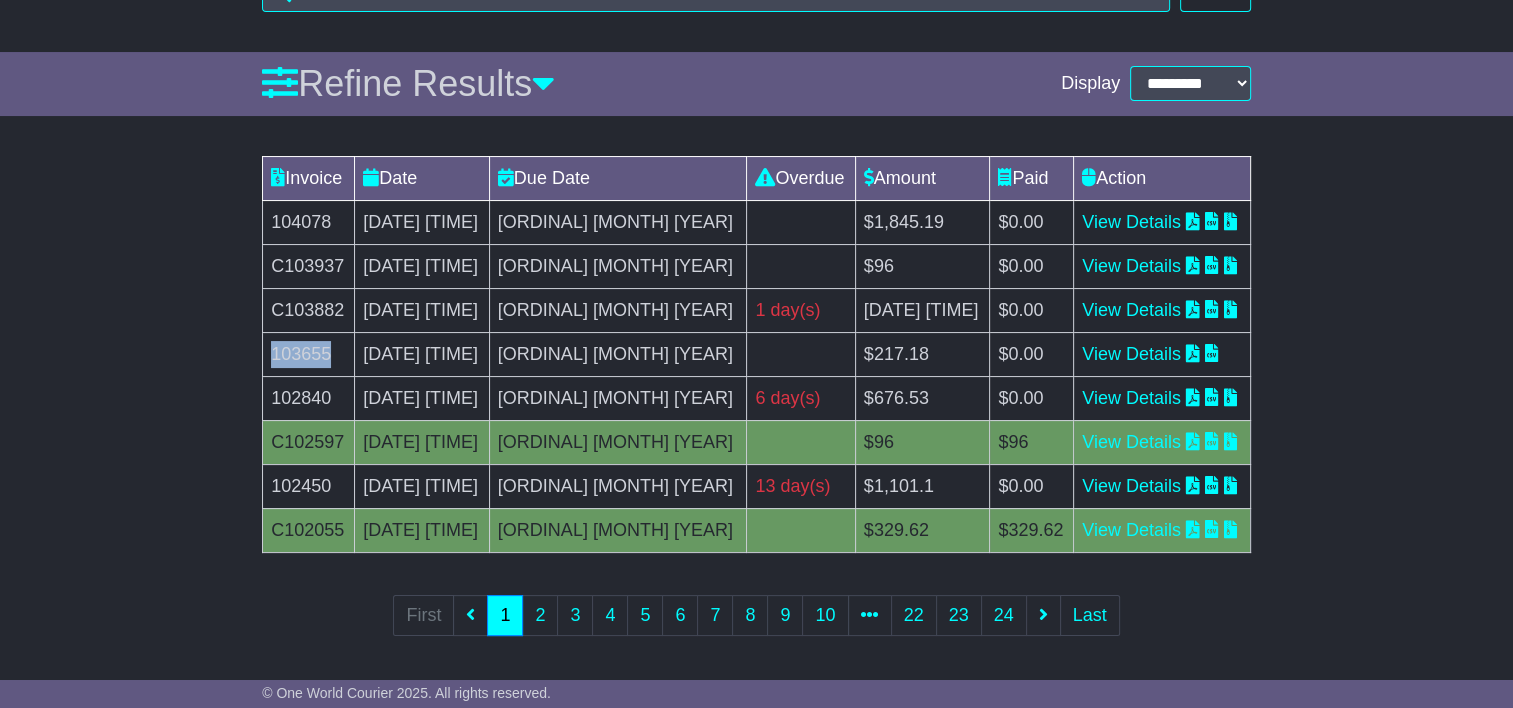 click on "103655" at bounding box center [309, 354] 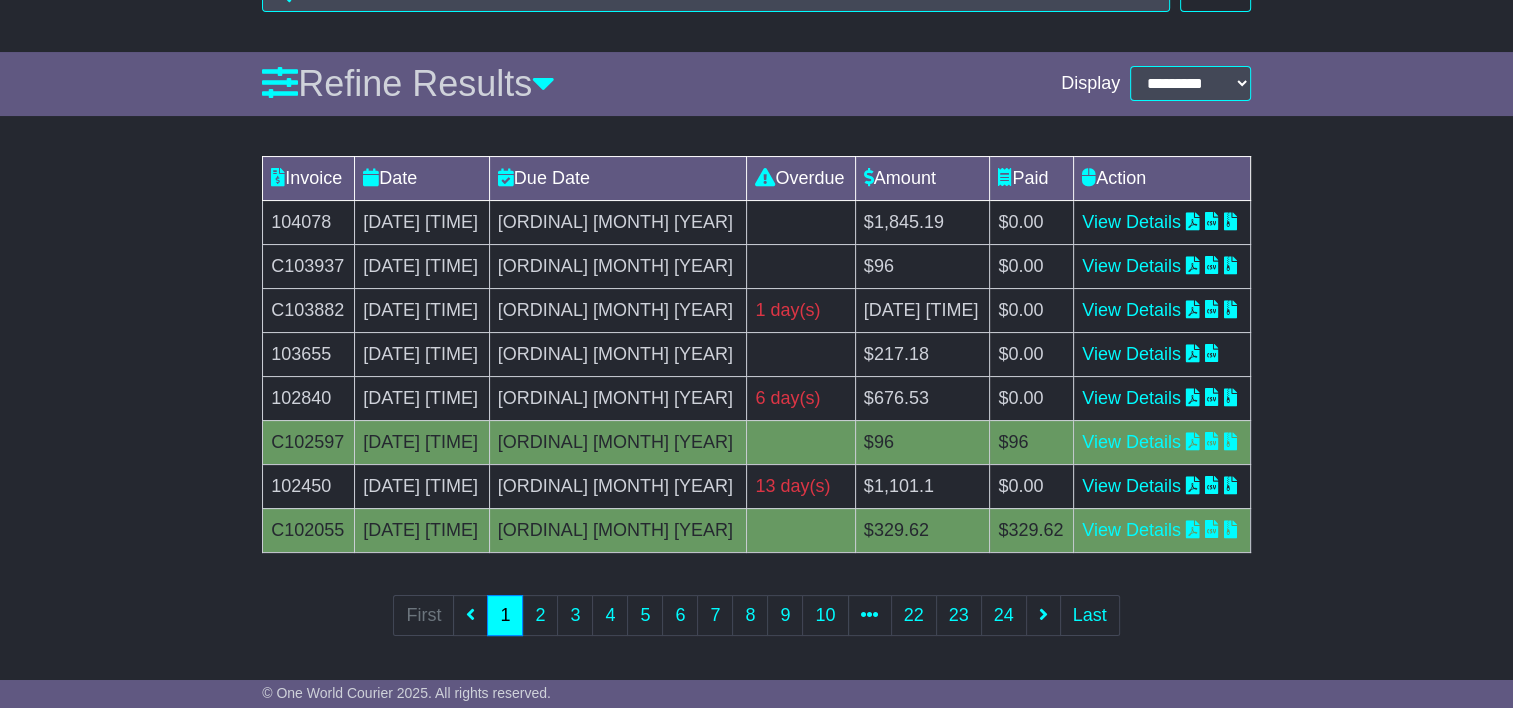click on "C103882" at bounding box center (309, 310) 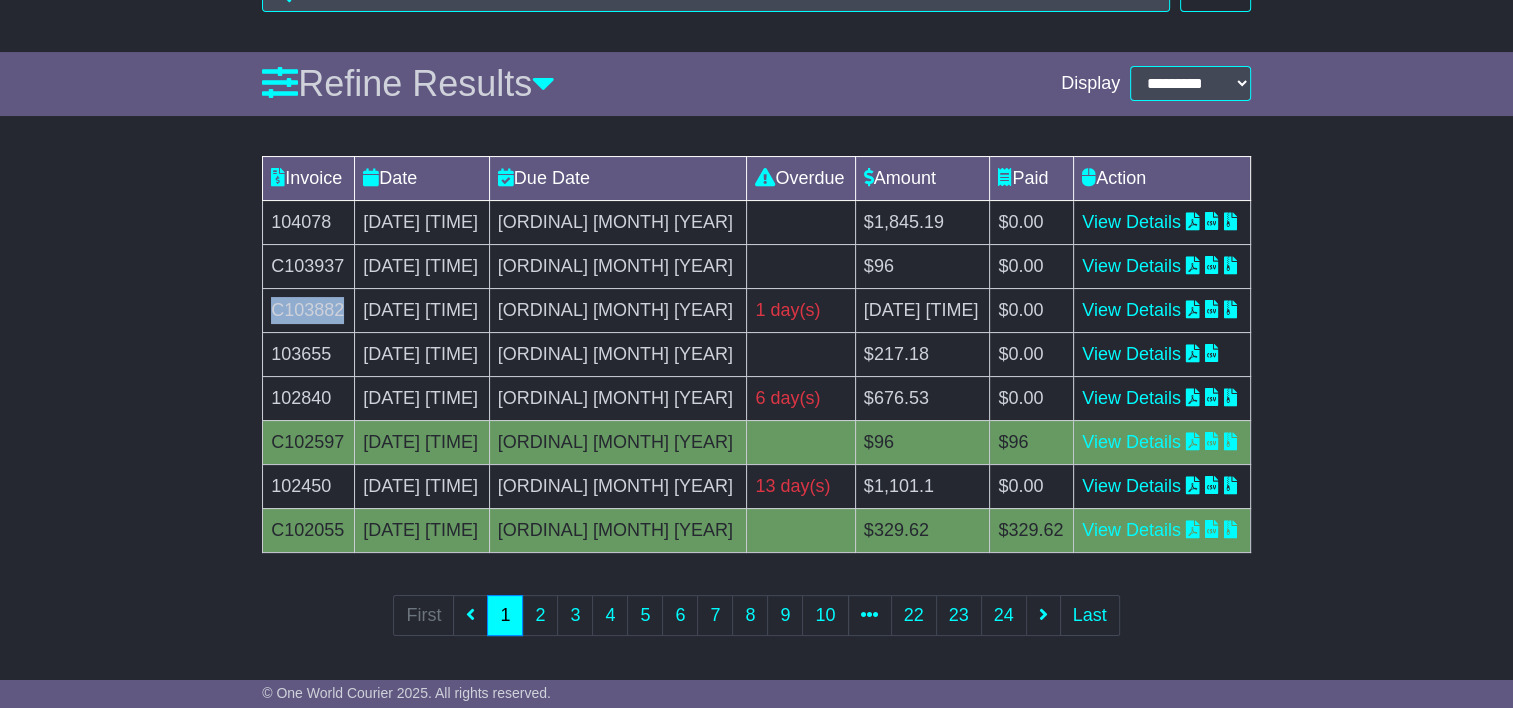 click on "C103882" at bounding box center [309, 310] 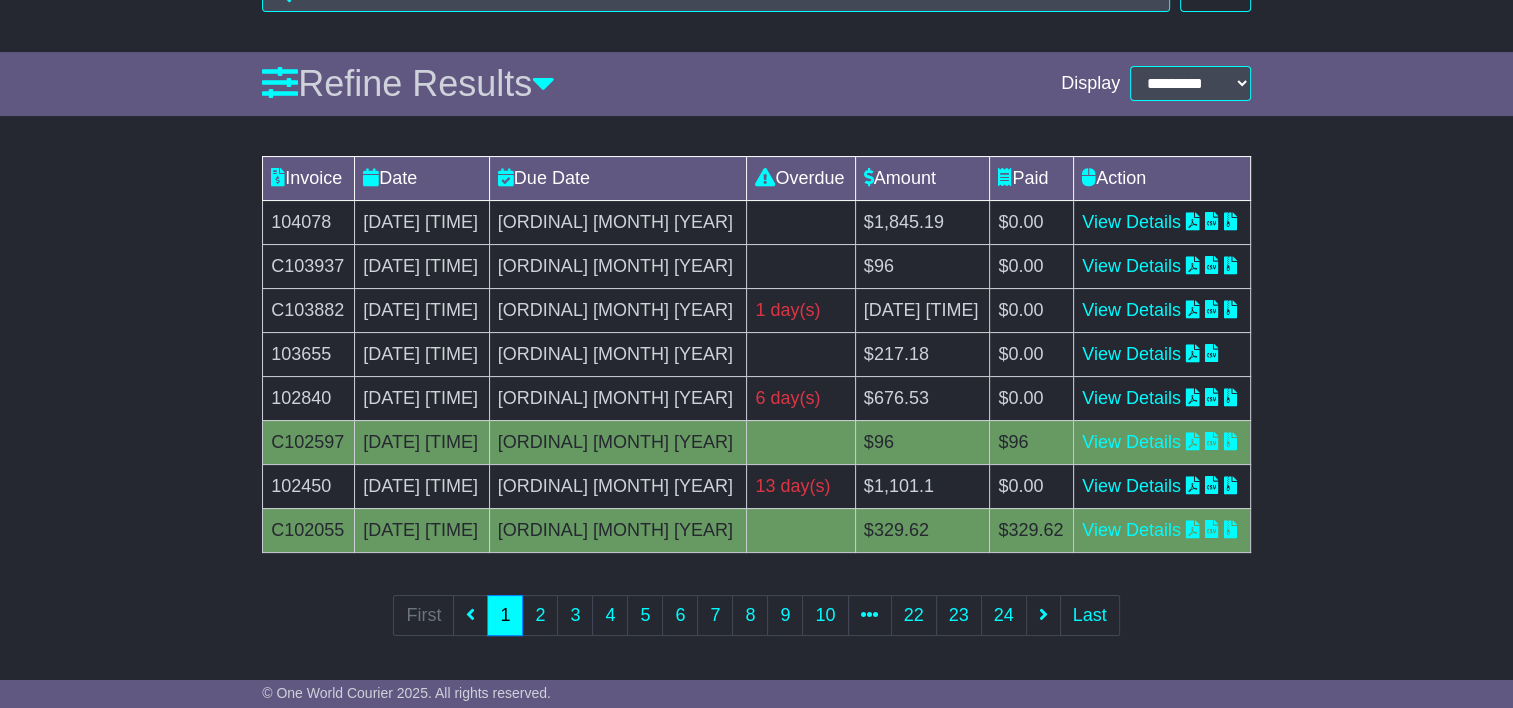 click on "C103937" at bounding box center [309, 266] 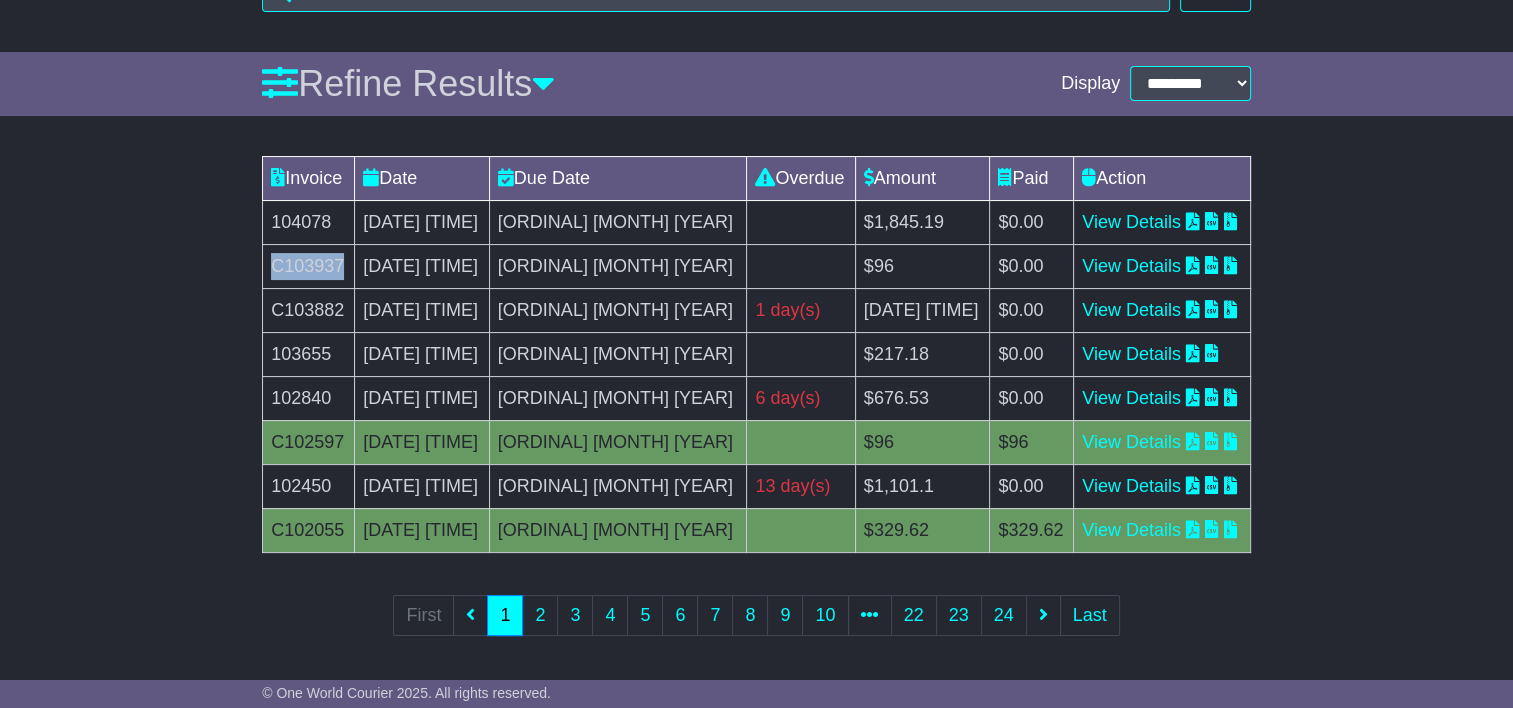 click on "C103937" at bounding box center [309, 266] 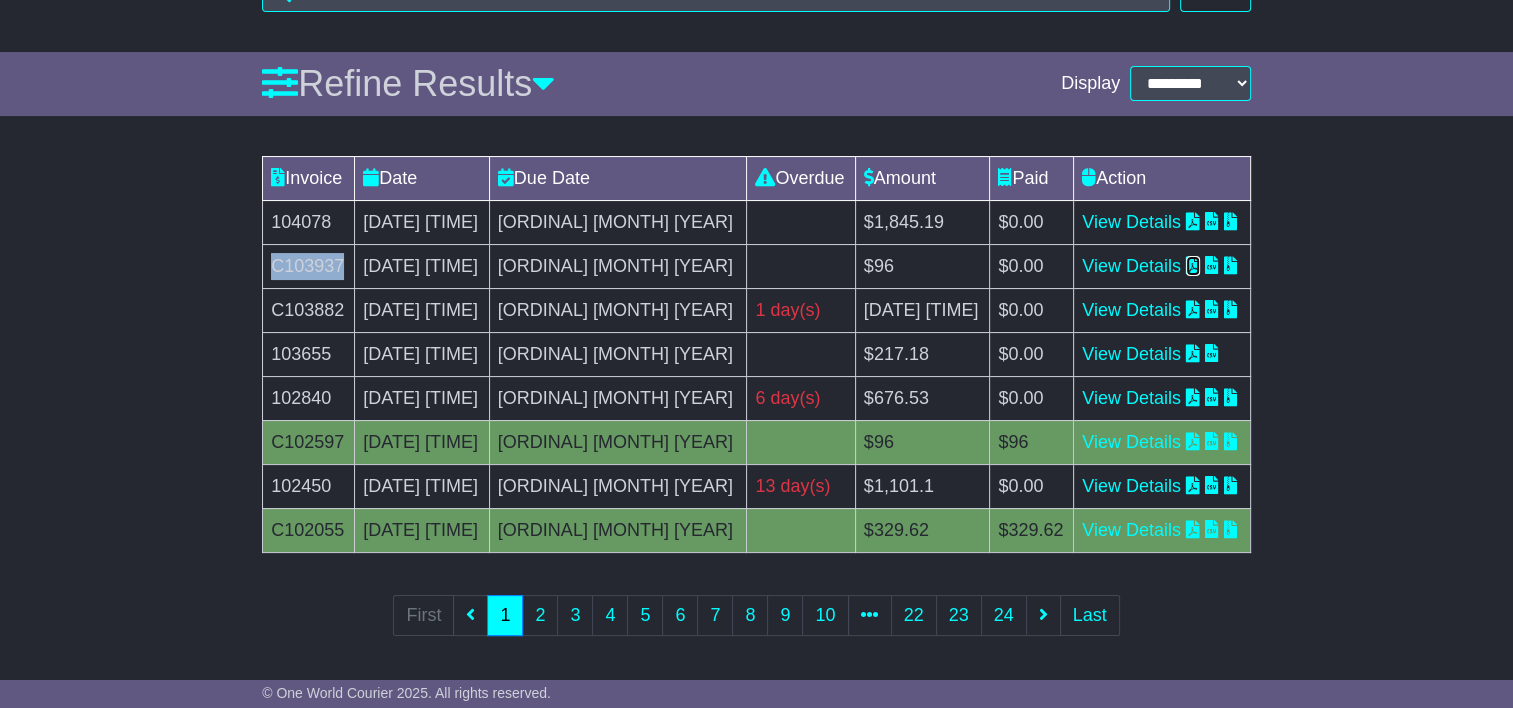 click at bounding box center (1193, 265) 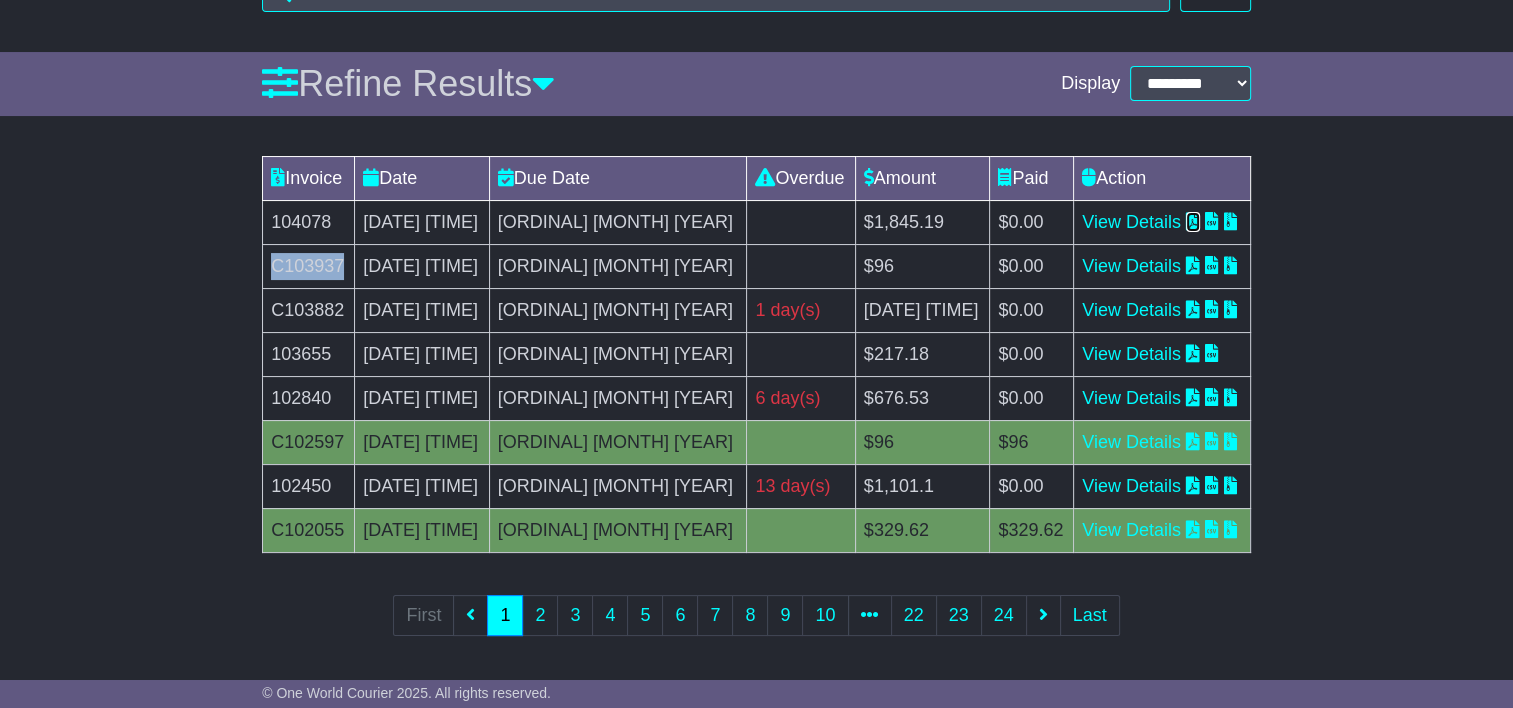 click at bounding box center [1193, 221] 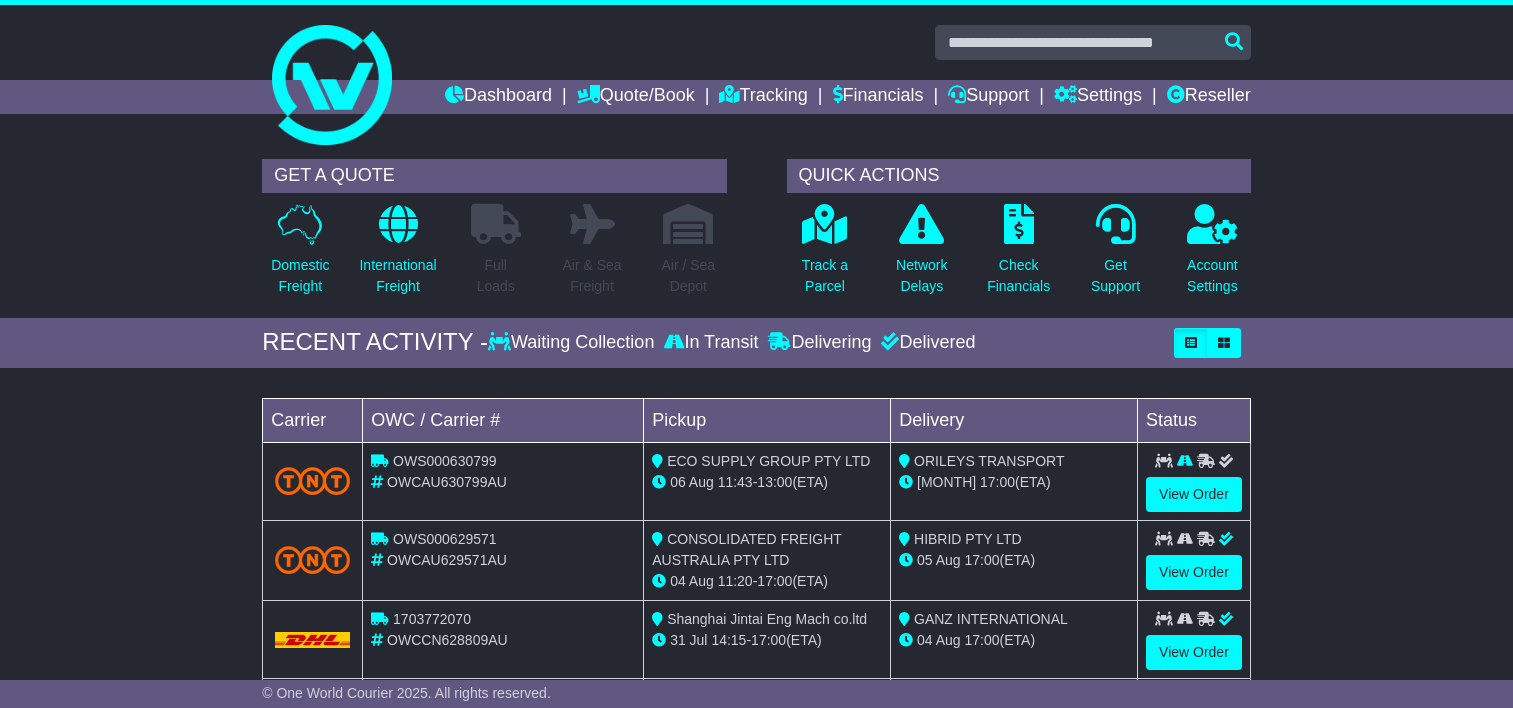 scroll, scrollTop: 0, scrollLeft: 0, axis: both 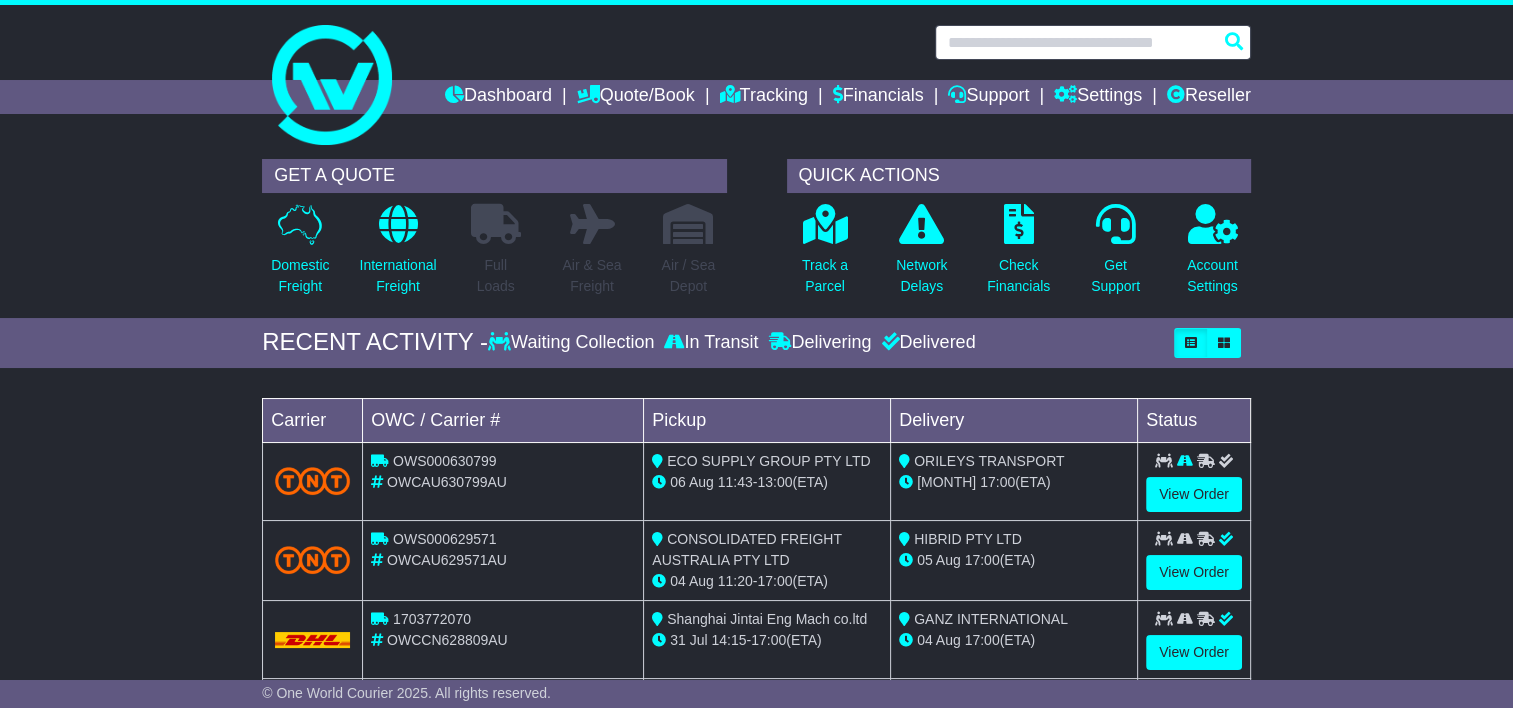 click at bounding box center (1093, 42) 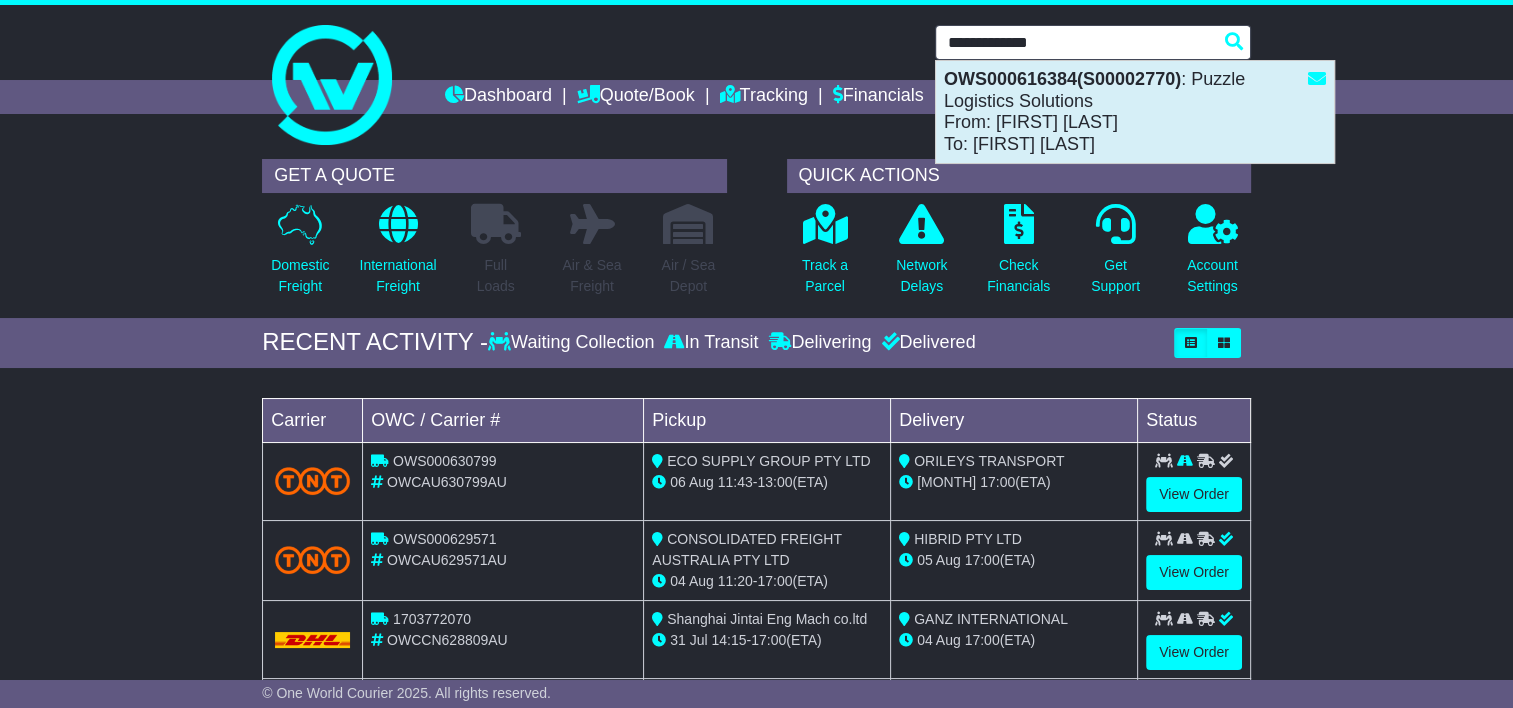 click on "OWS000616384(S00002770) : Puzzle Logistics Solutions From: TOM JABLONSKIS To: DARREN MCCARTHY" at bounding box center (1135, 112) 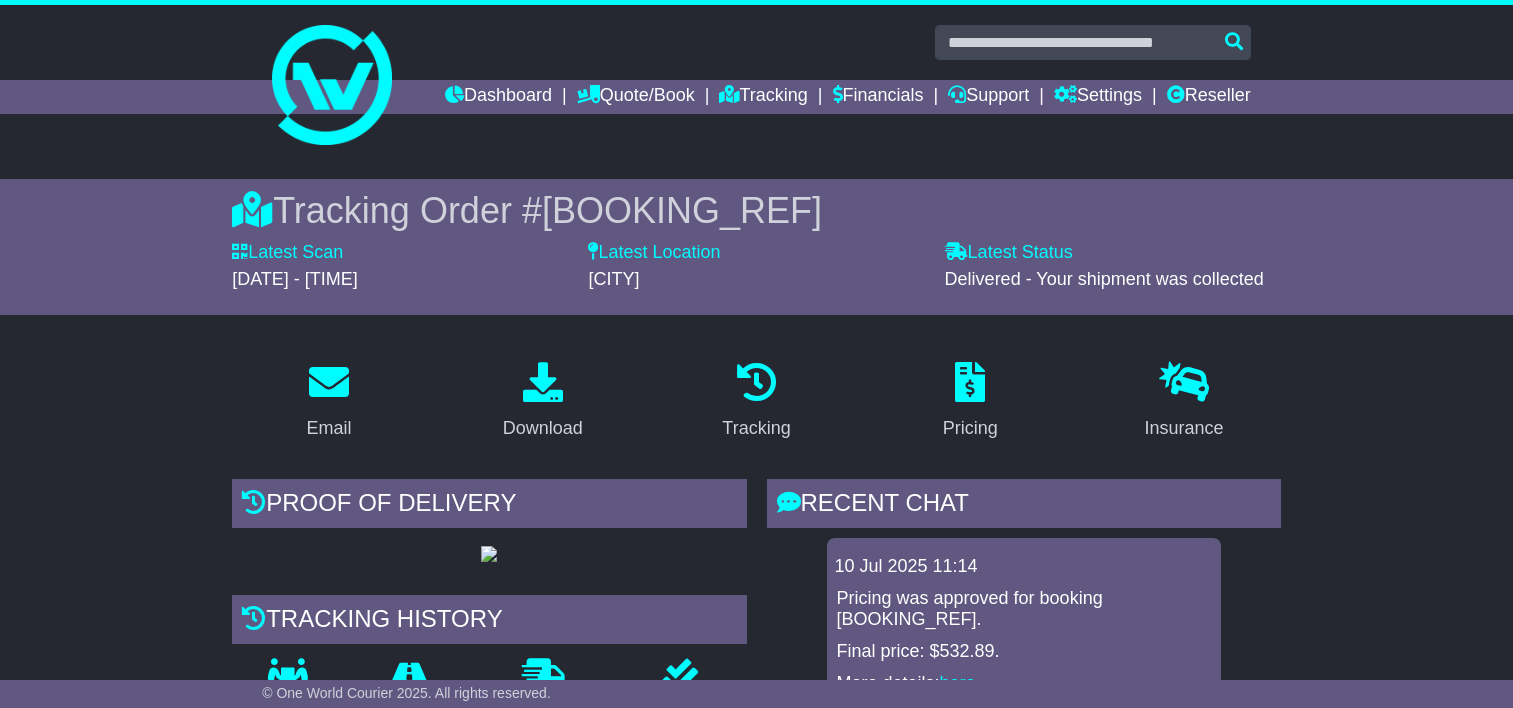 scroll, scrollTop: 0, scrollLeft: 0, axis: both 